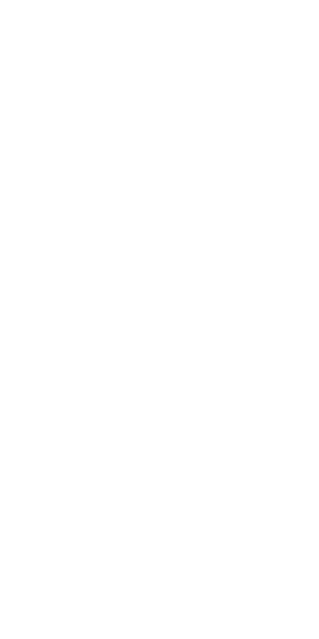 scroll, scrollTop: 0, scrollLeft: 0, axis: both 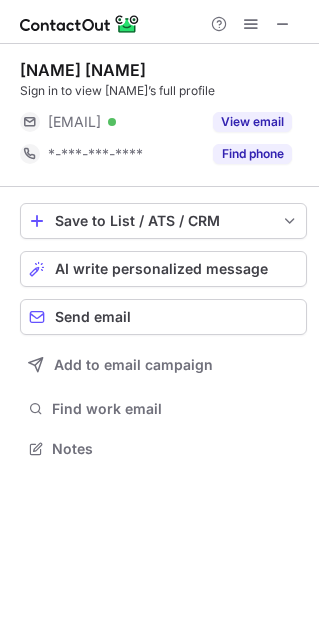 click at bounding box center (251, 24) 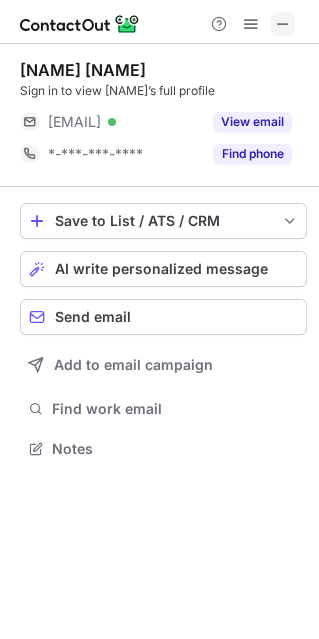 click at bounding box center (283, 24) 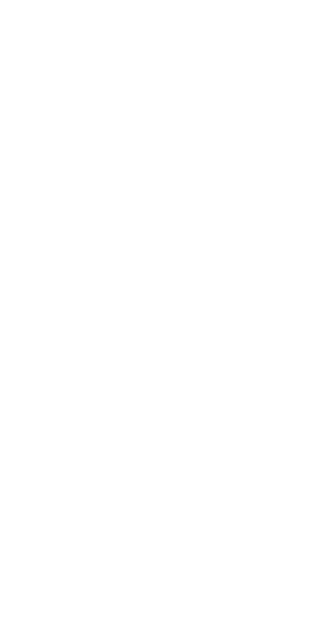 scroll, scrollTop: 0, scrollLeft: 0, axis: both 